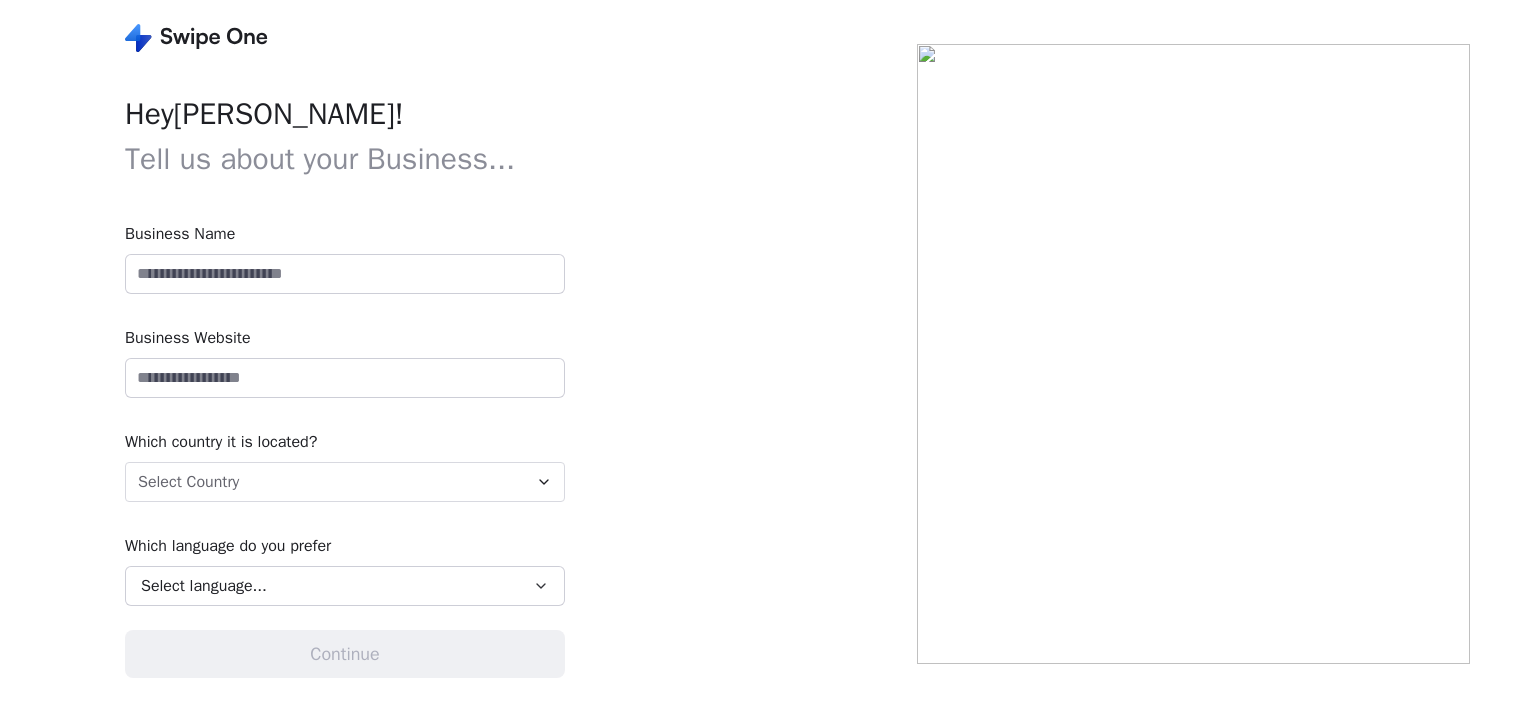 scroll, scrollTop: 0, scrollLeft: 0, axis: both 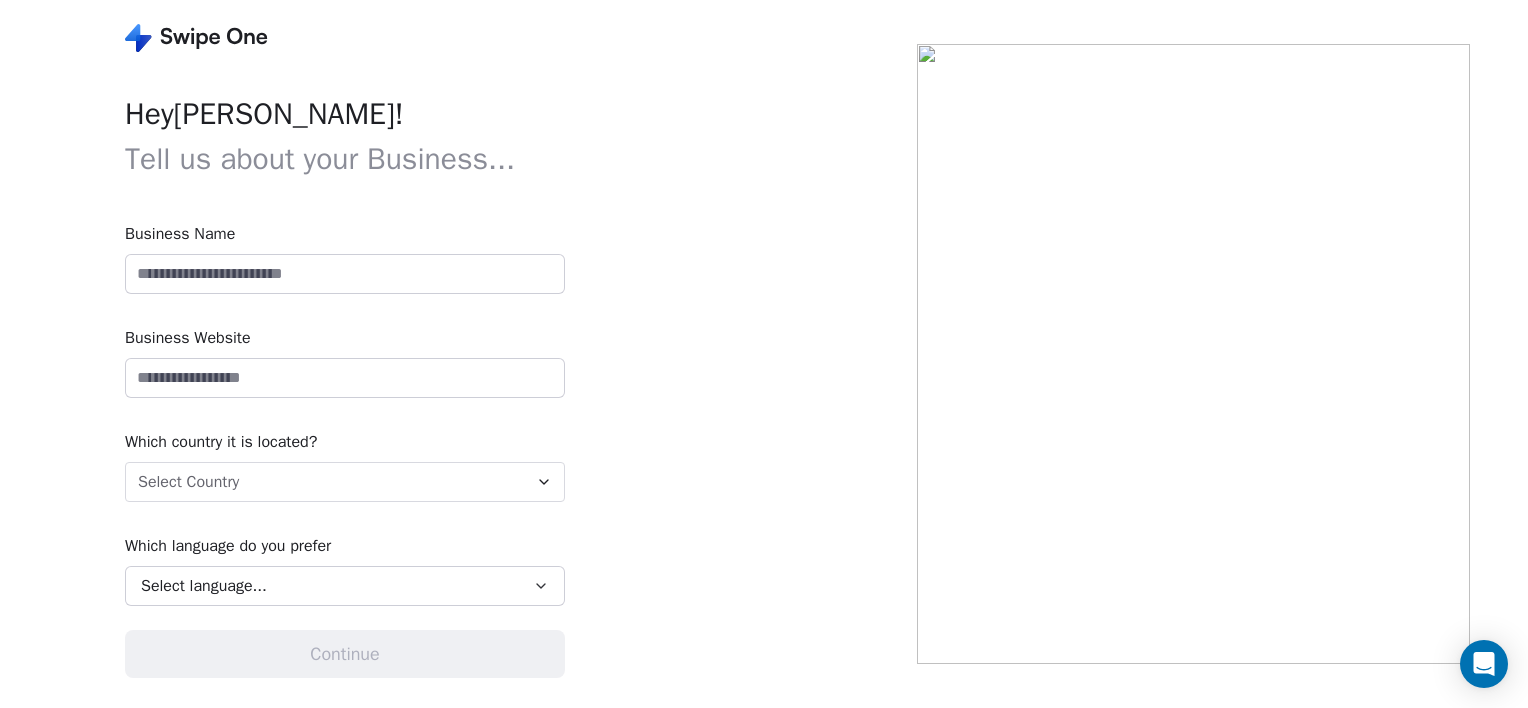 type on "**********" 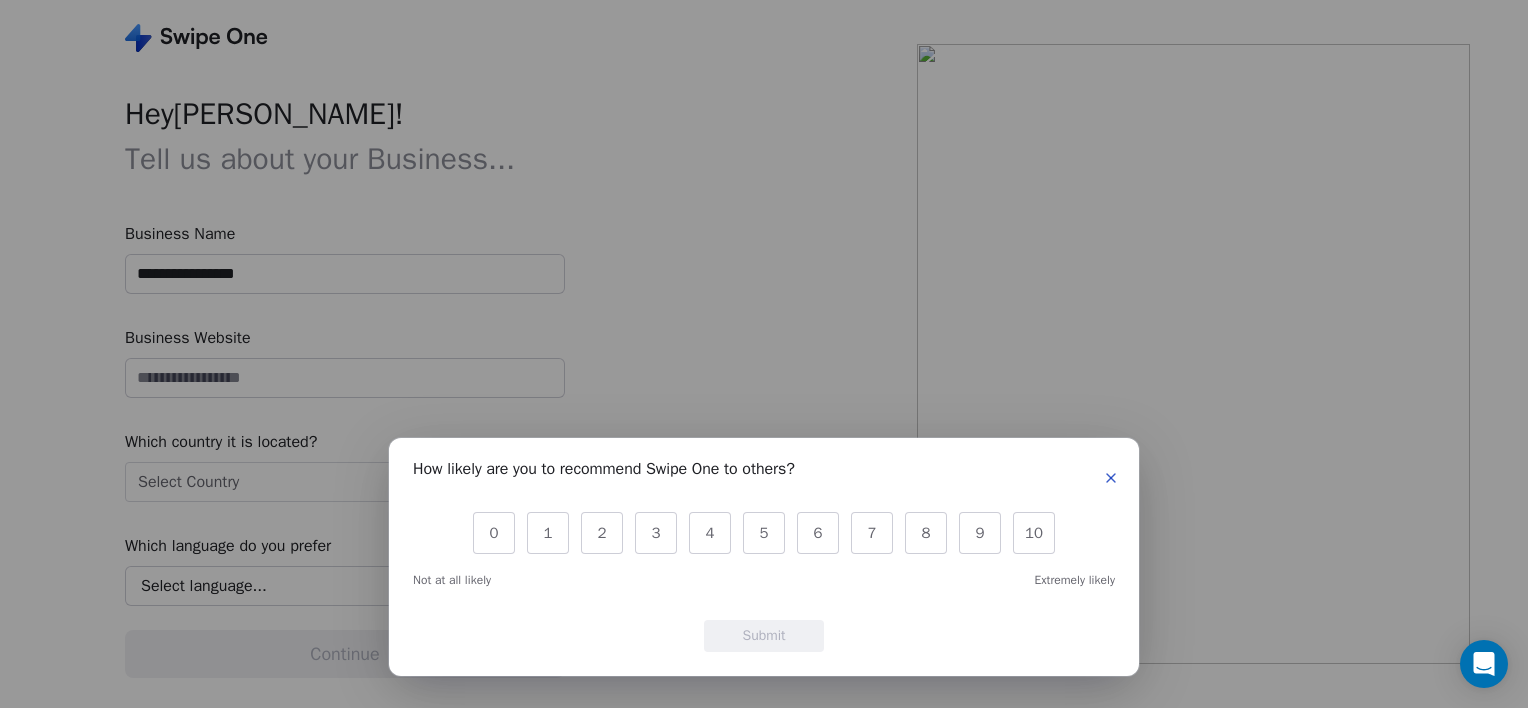 click 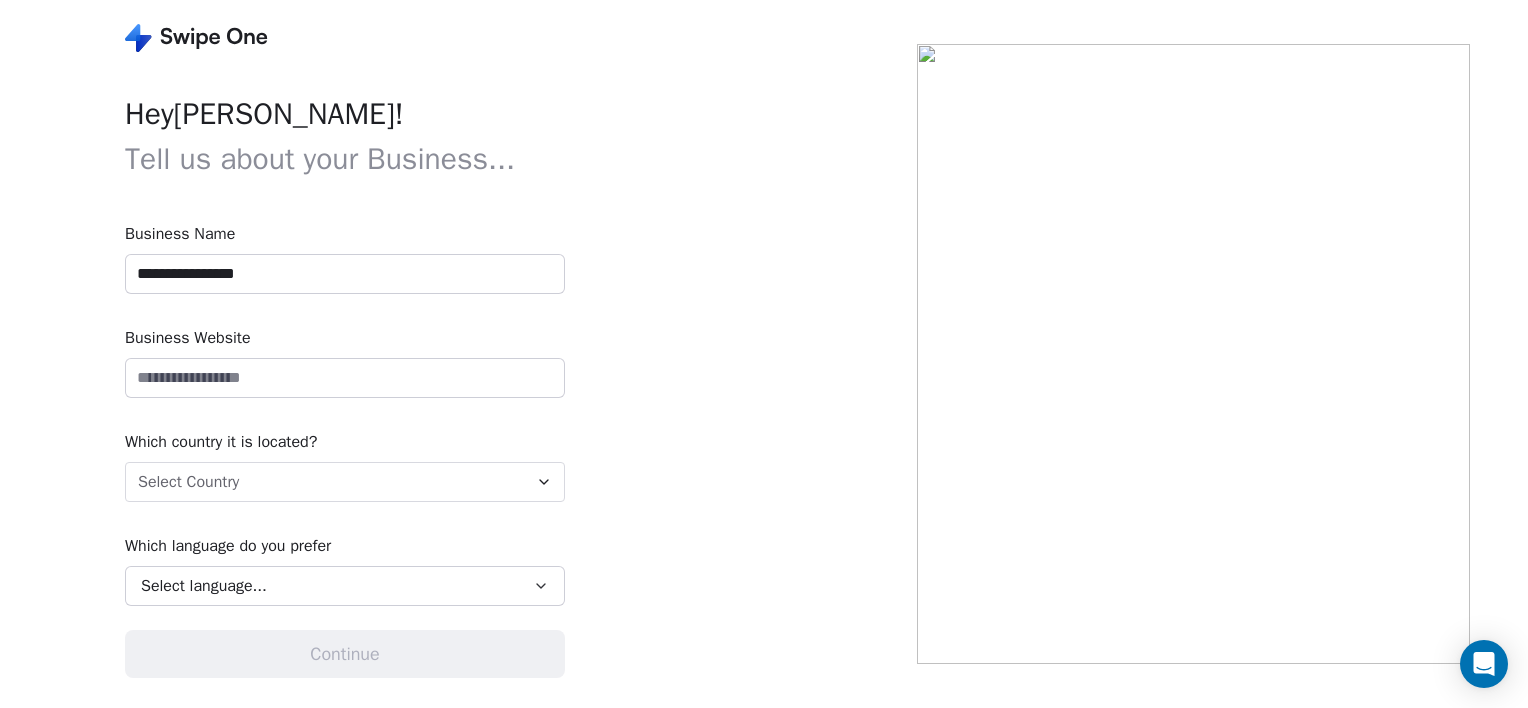 click on "**********" at bounding box center (458, 354) 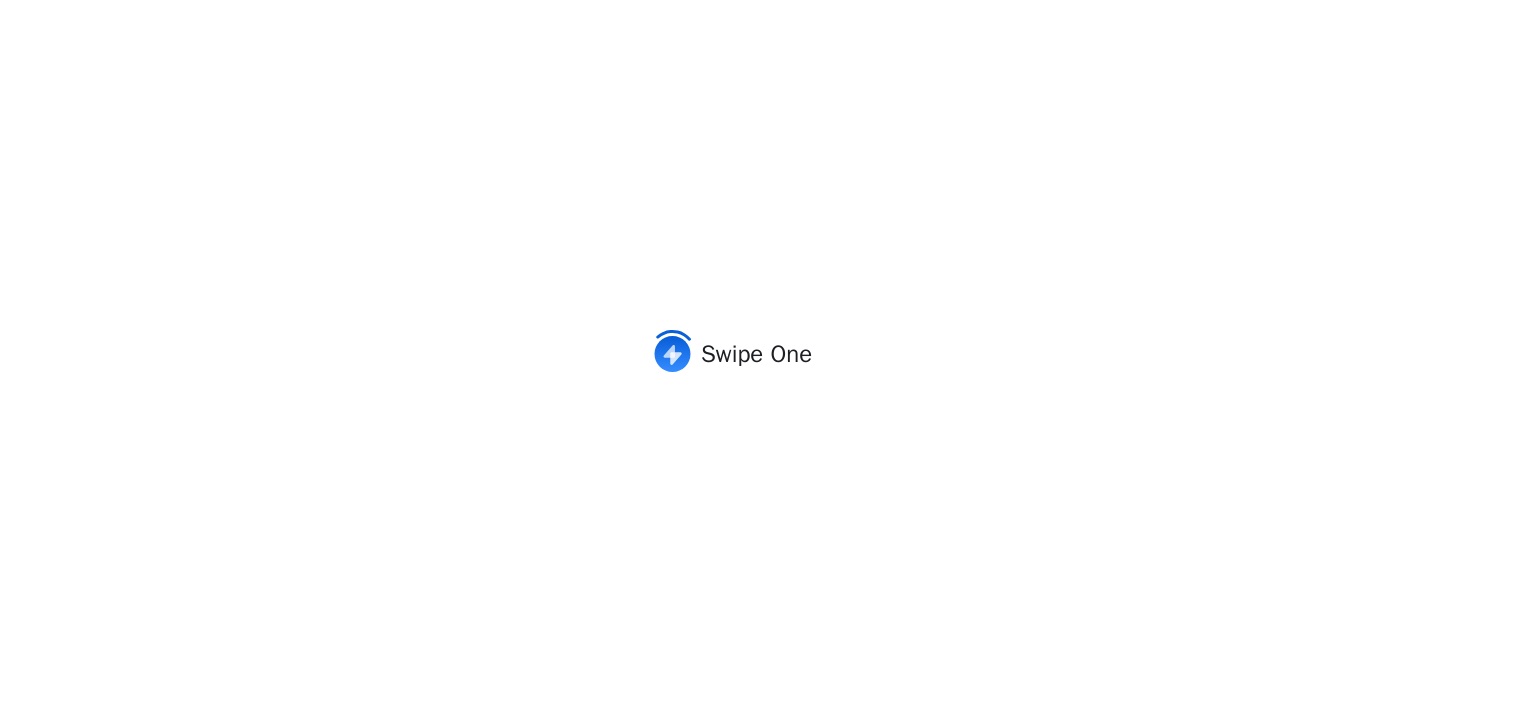 scroll, scrollTop: 0, scrollLeft: 0, axis: both 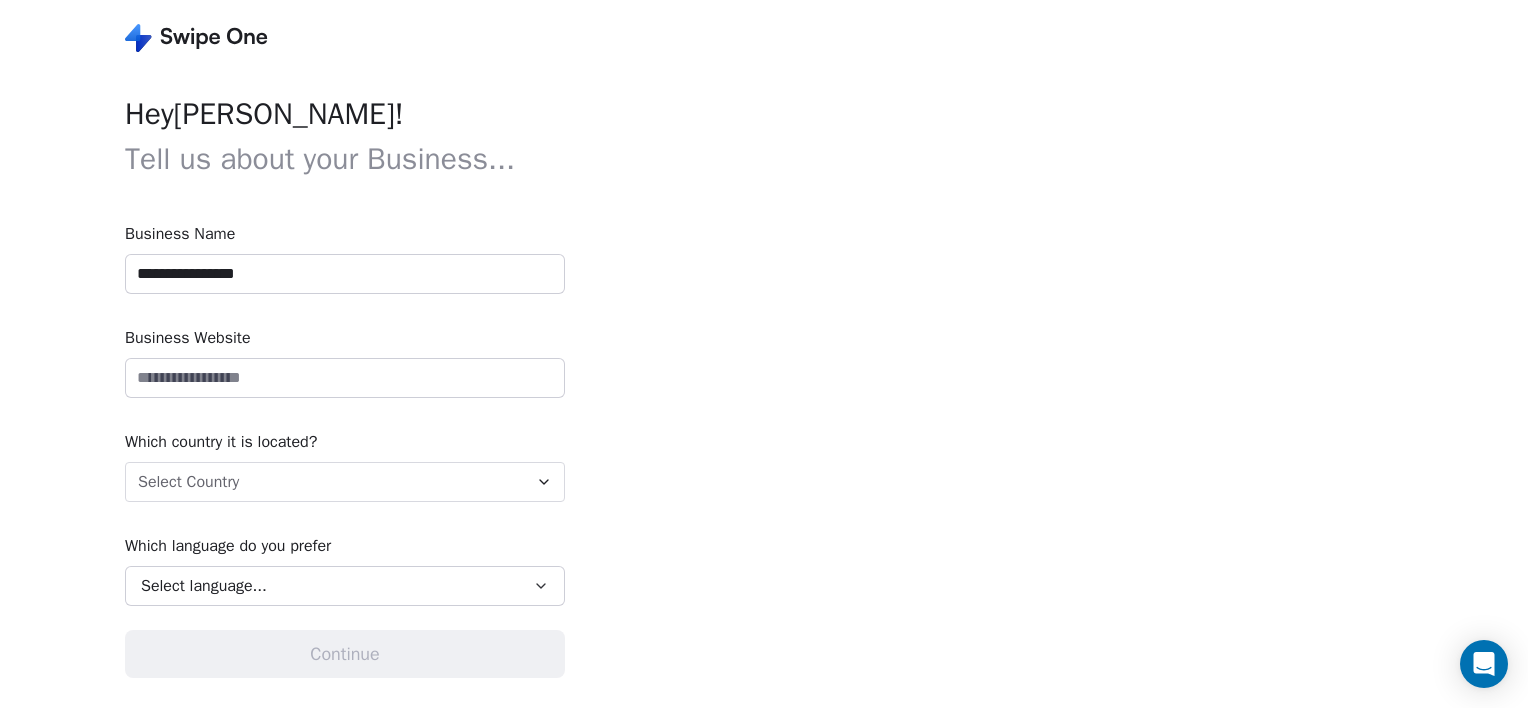 click on "**********" at bounding box center (458, 354) 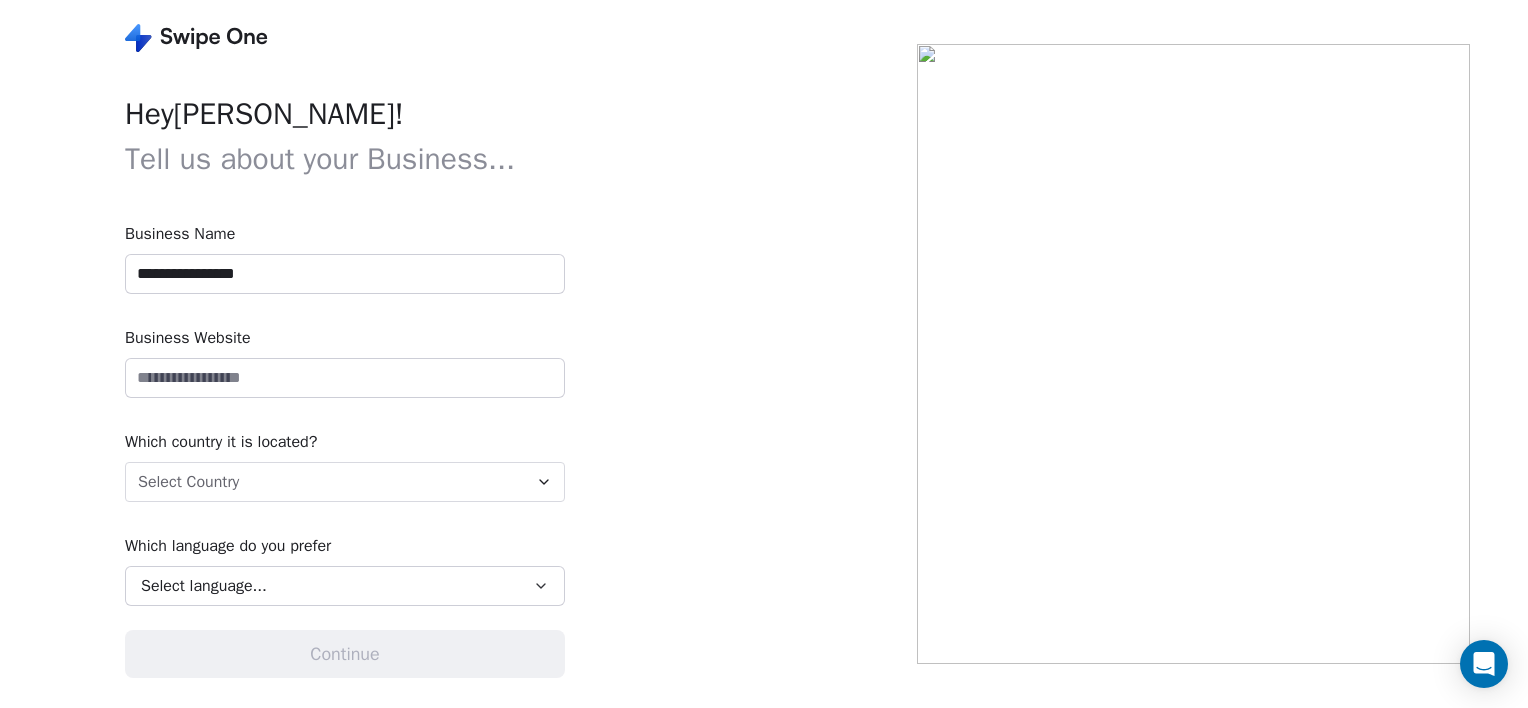 click on "**********" at bounding box center [458, 354] 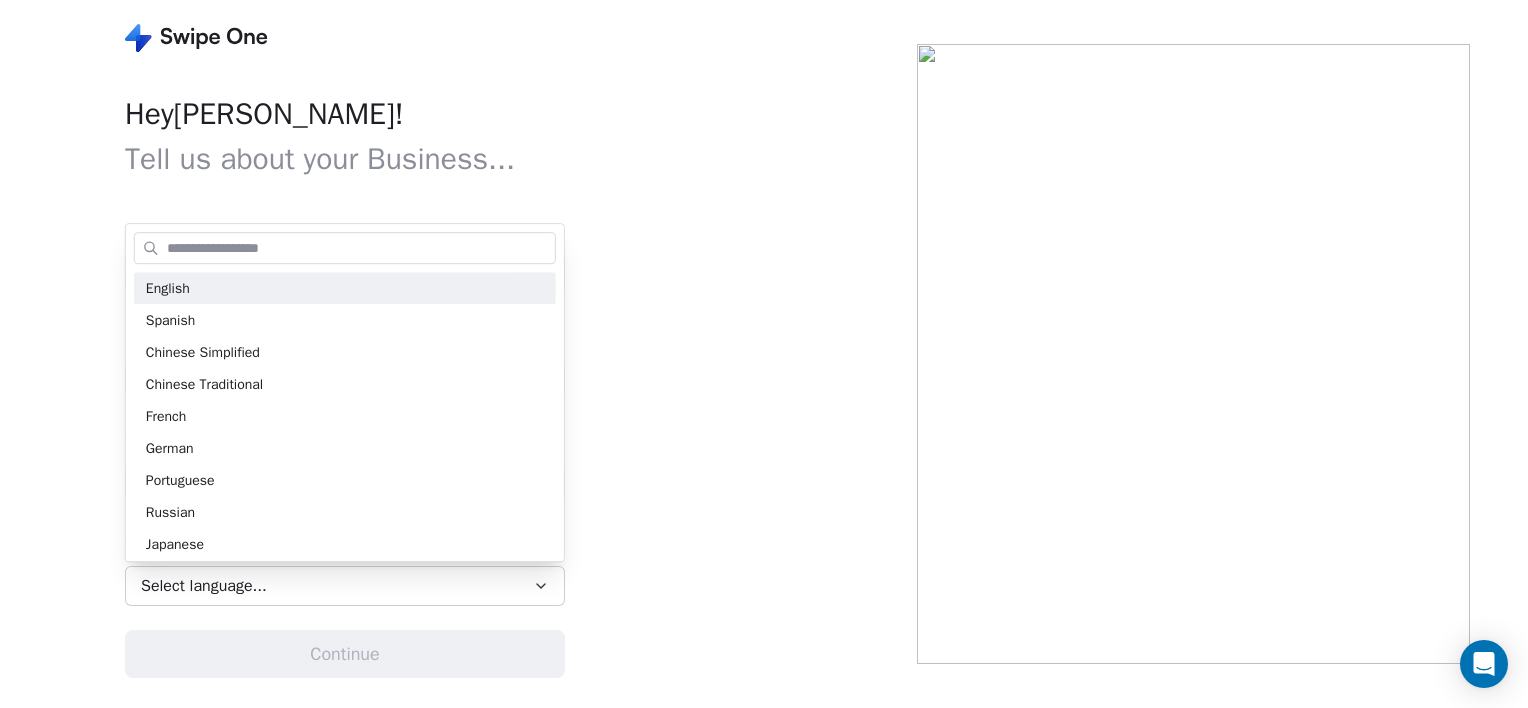 click on "**********" at bounding box center (764, 354) 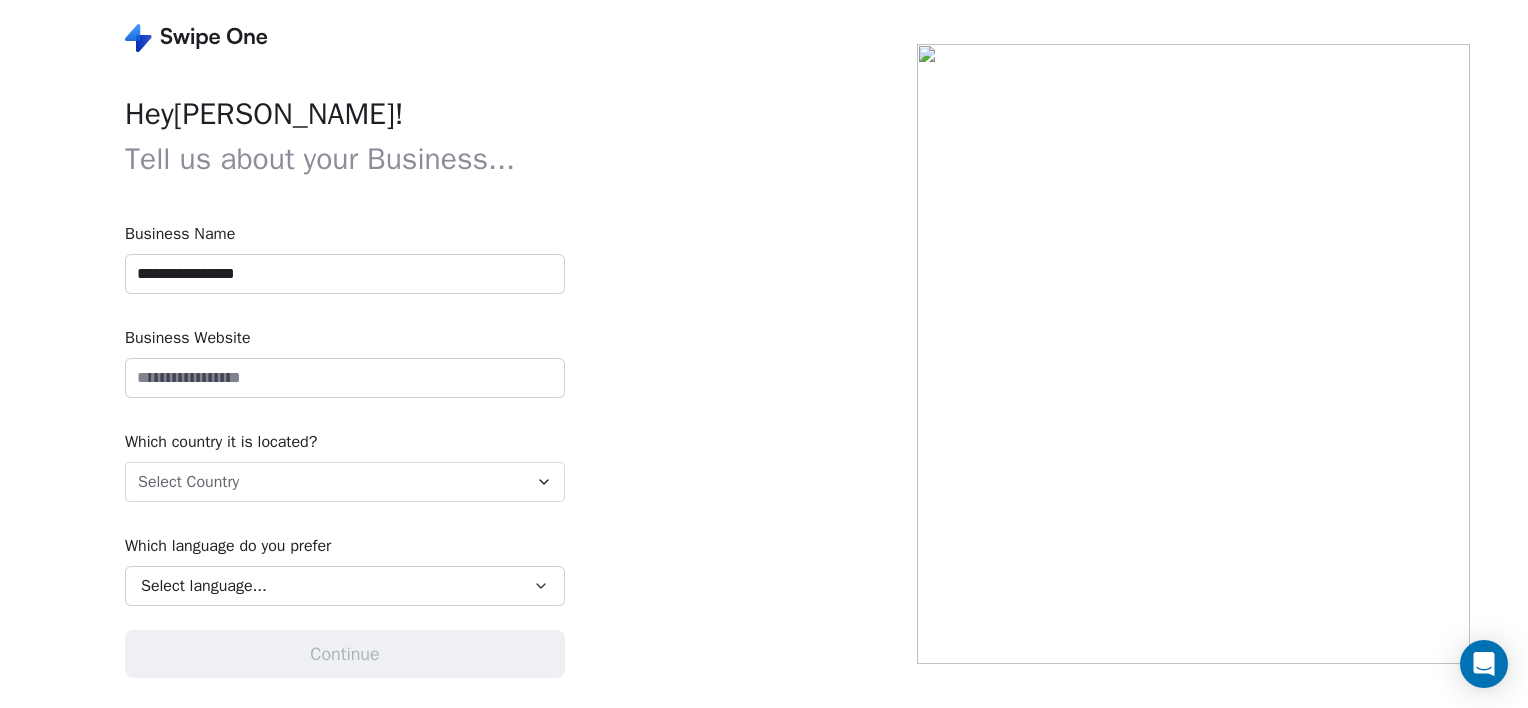 click on "**********" at bounding box center [458, 354] 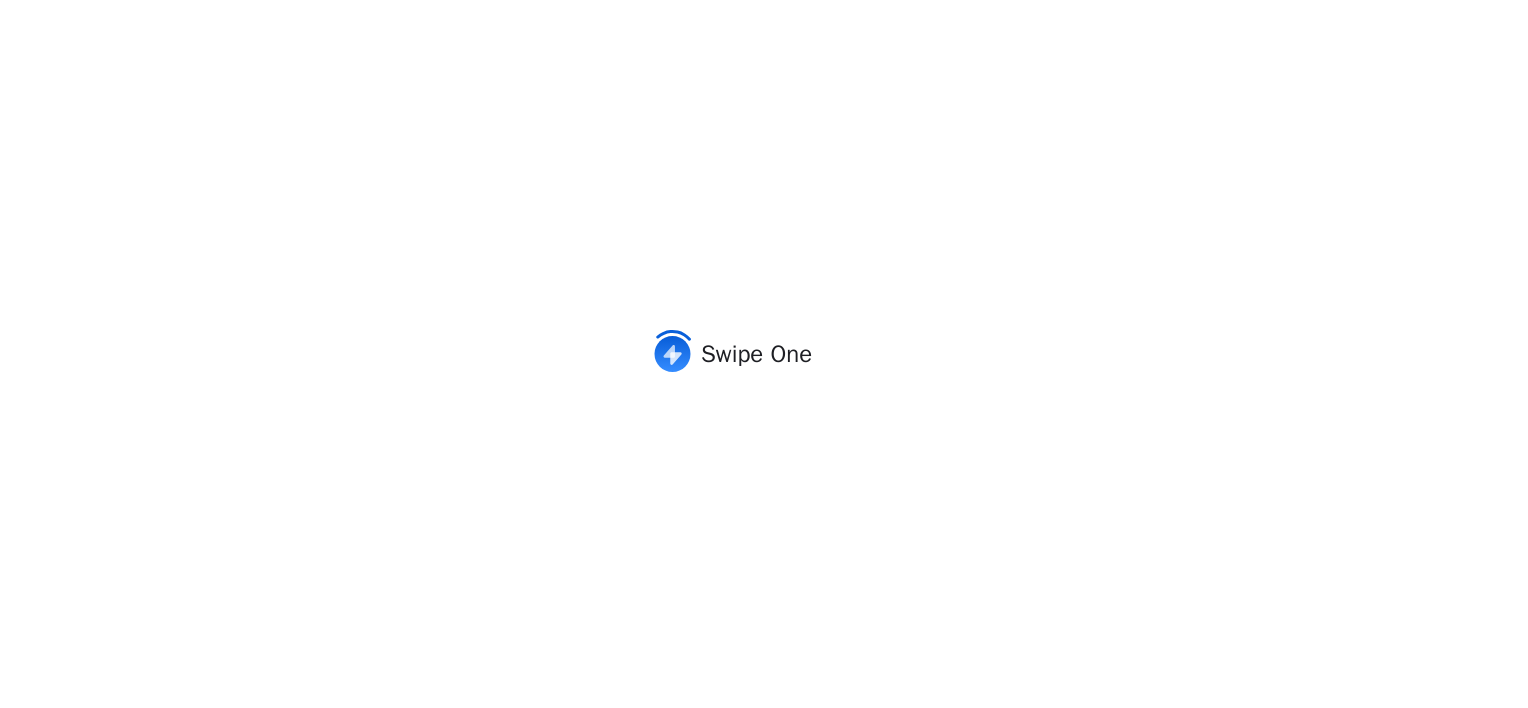 scroll, scrollTop: 0, scrollLeft: 0, axis: both 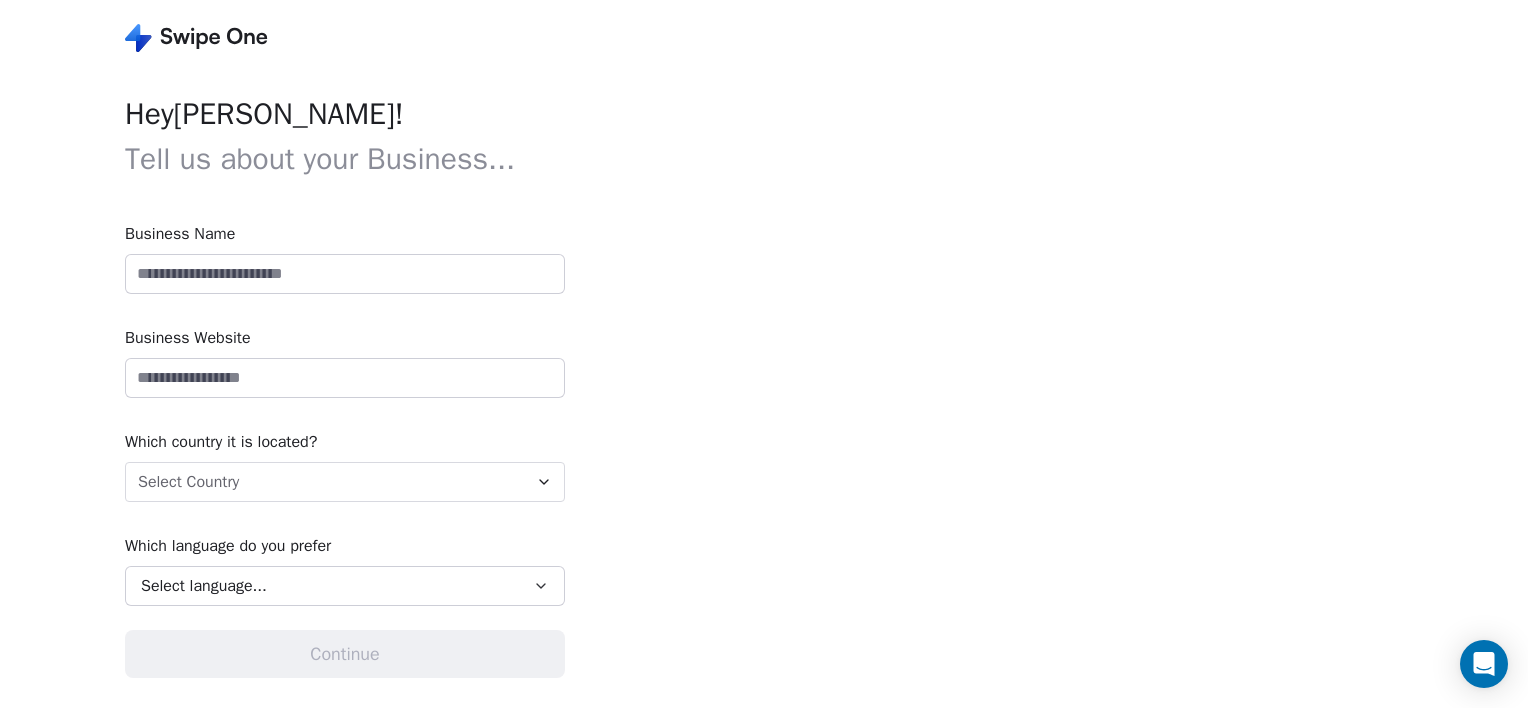 type on "**********" 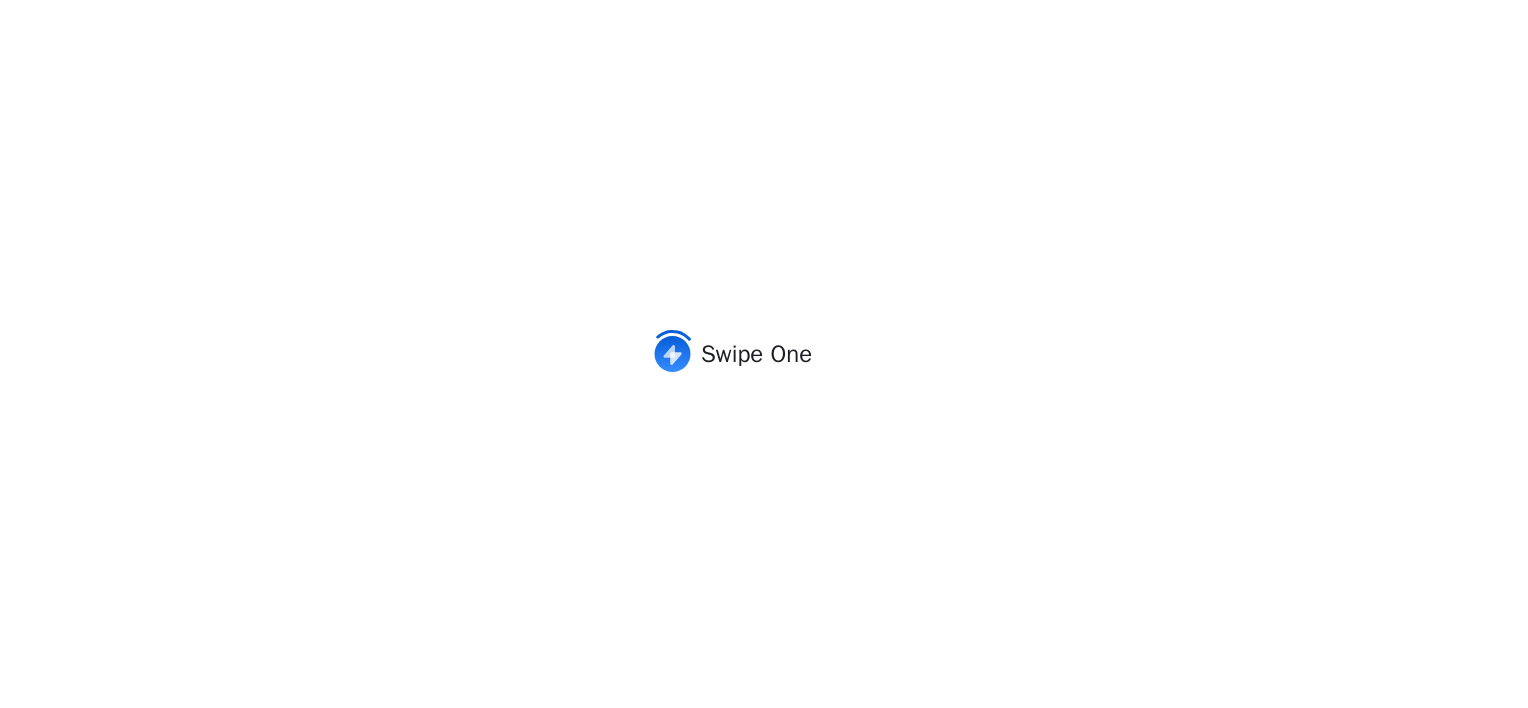 scroll, scrollTop: 0, scrollLeft: 0, axis: both 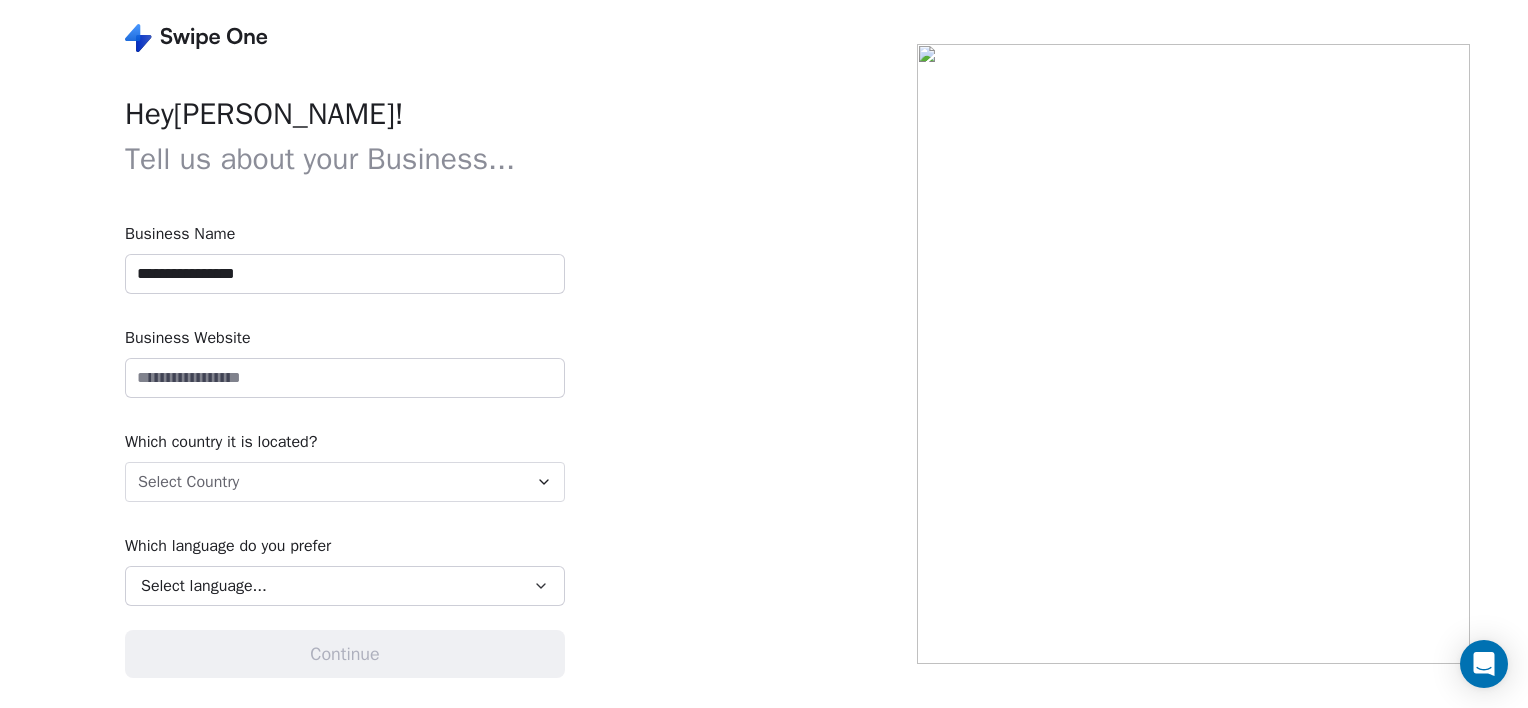 click on "**********" at bounding box center [458, 354] 